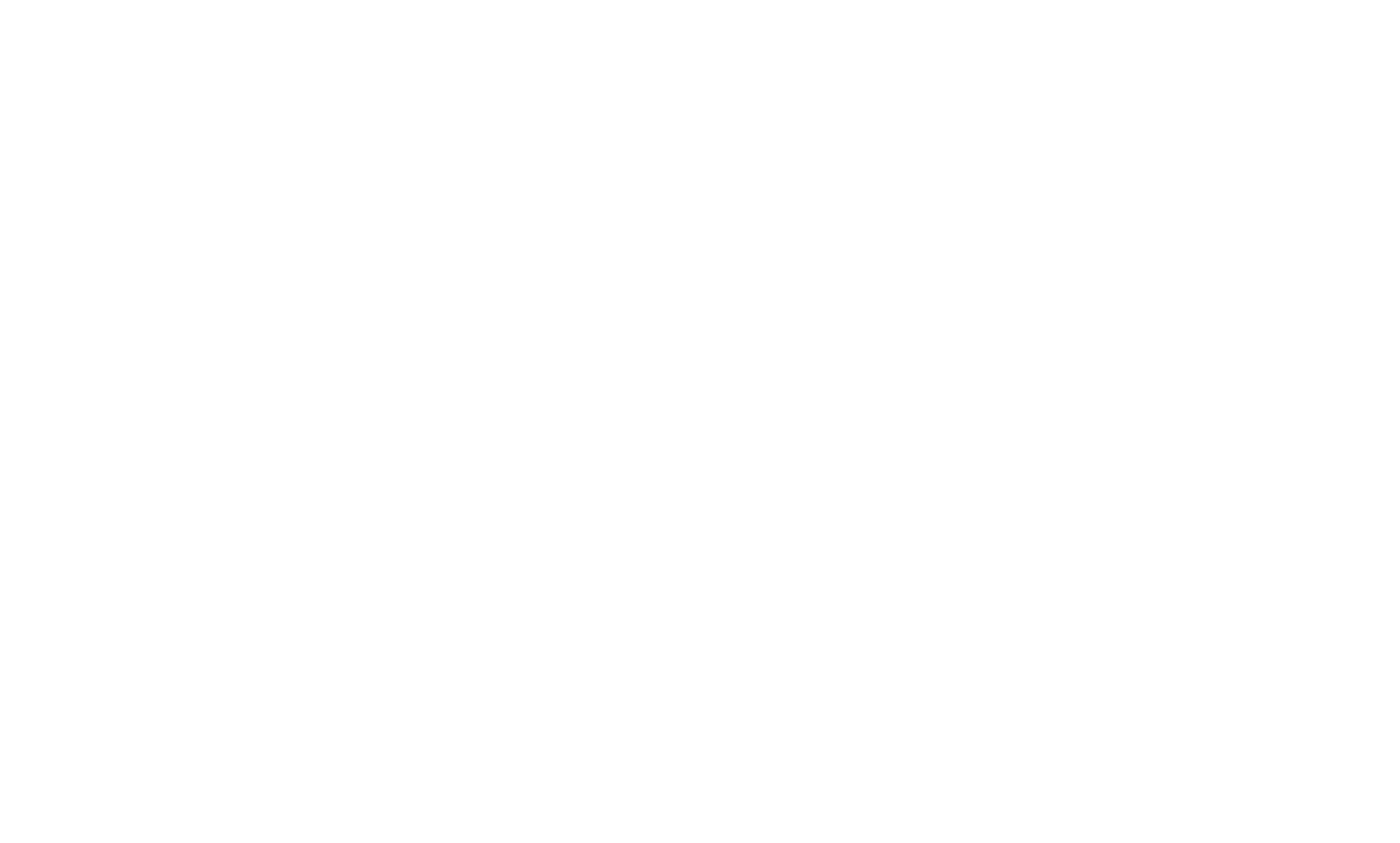 scroll, scrollTop: 0, scrollLeft: 0, axis: both 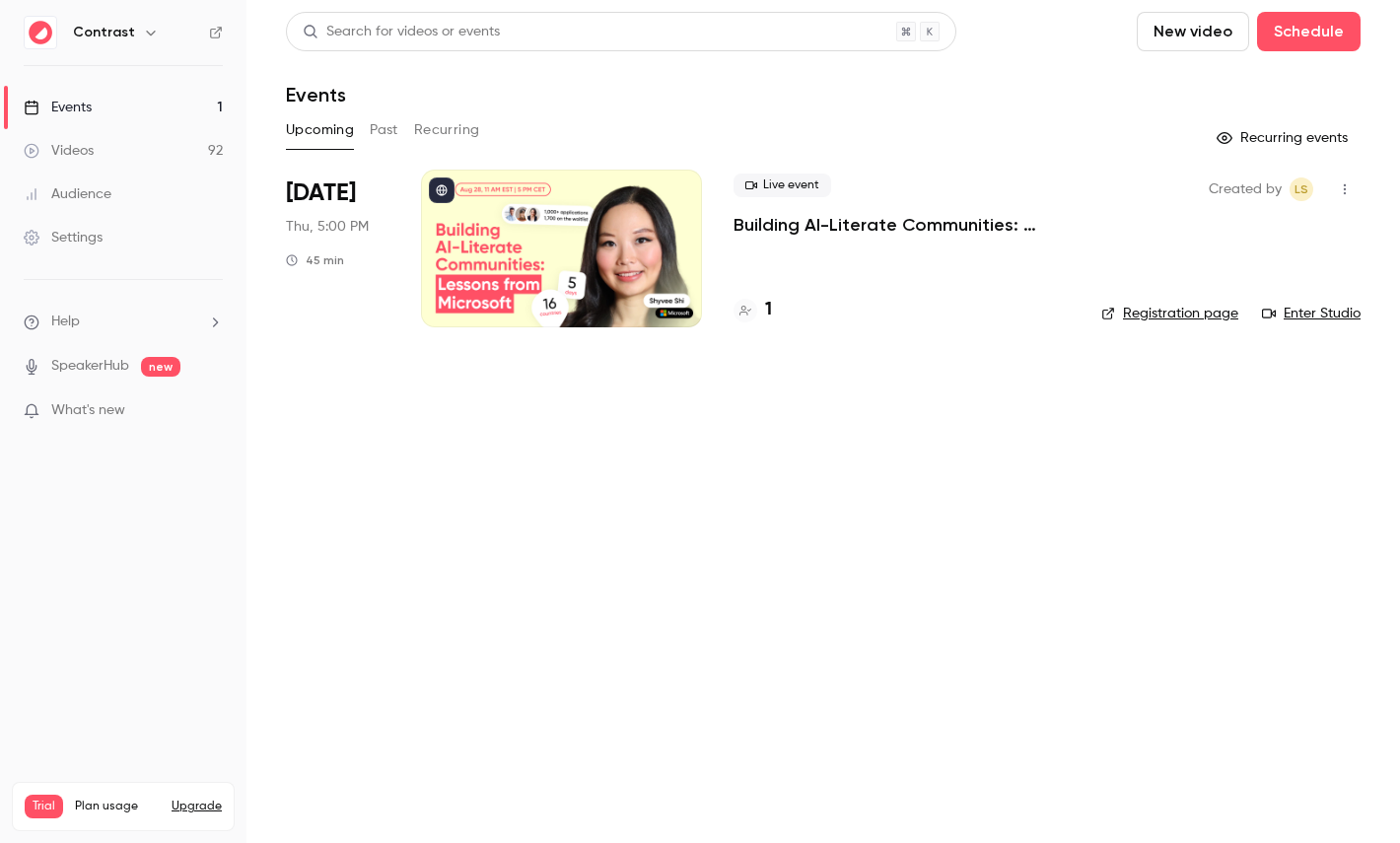 click 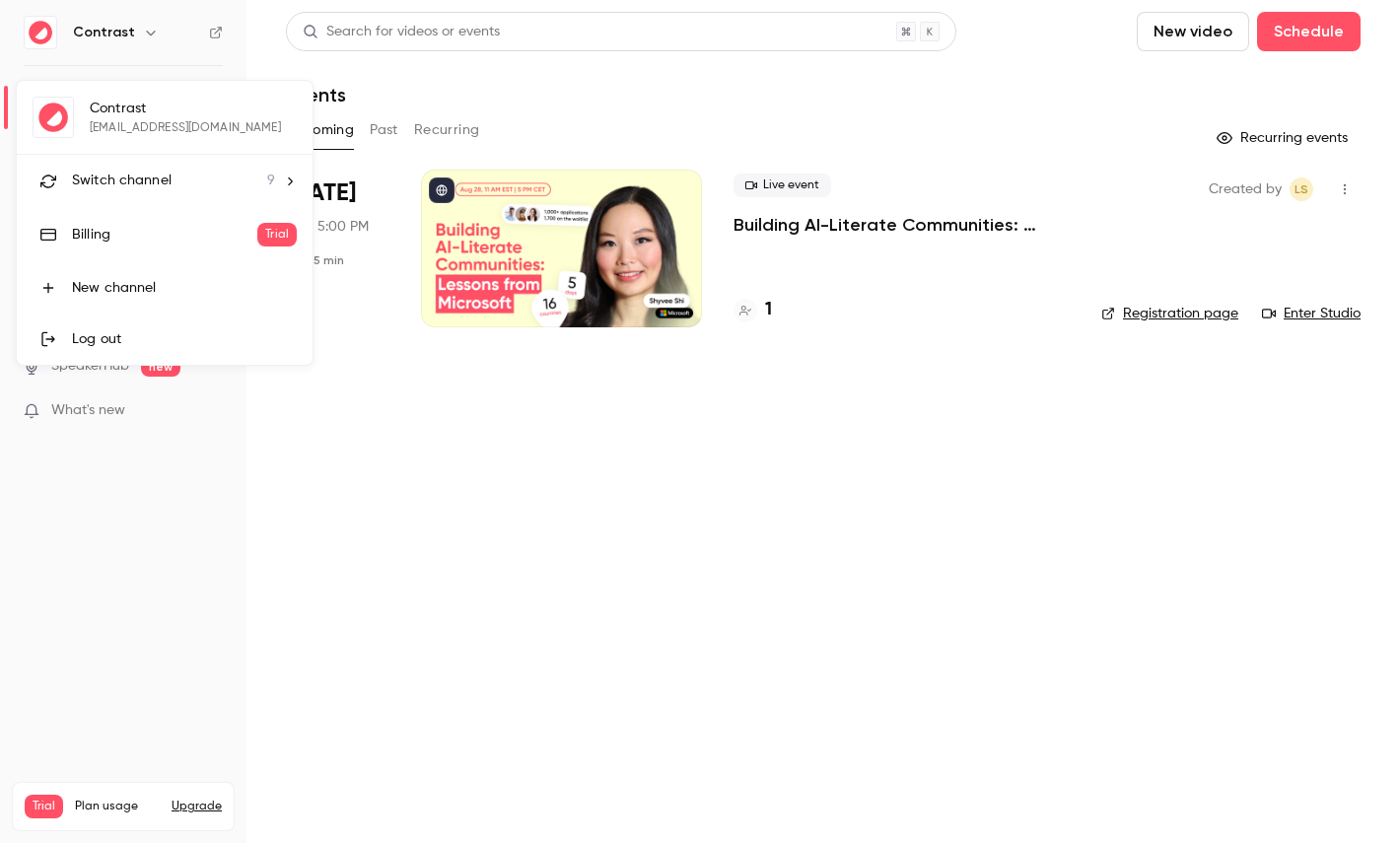 click on "Switch channel" at bounding box center (121, 180) 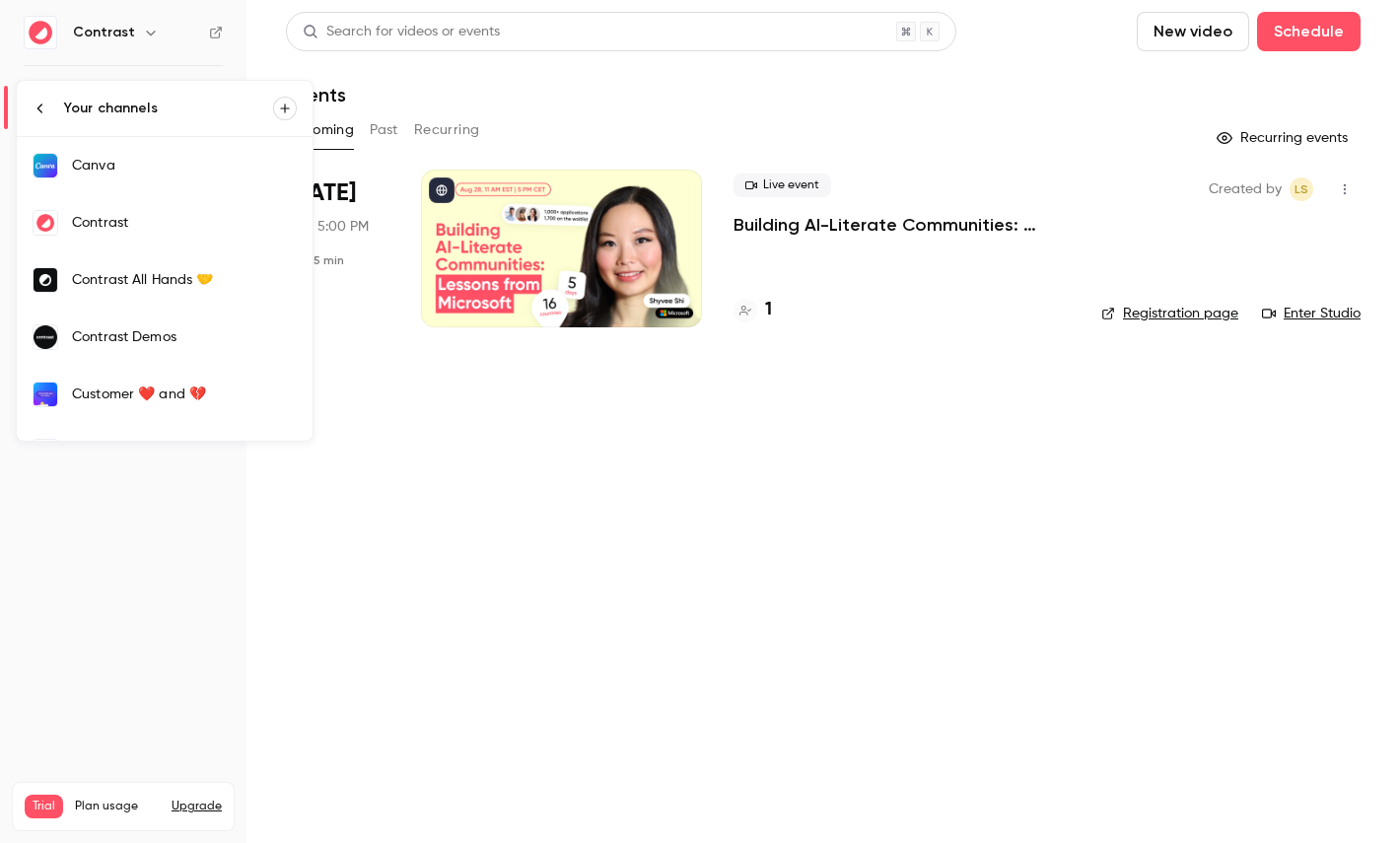 click on "Contrast Demos" at bounding box center (165, 337) 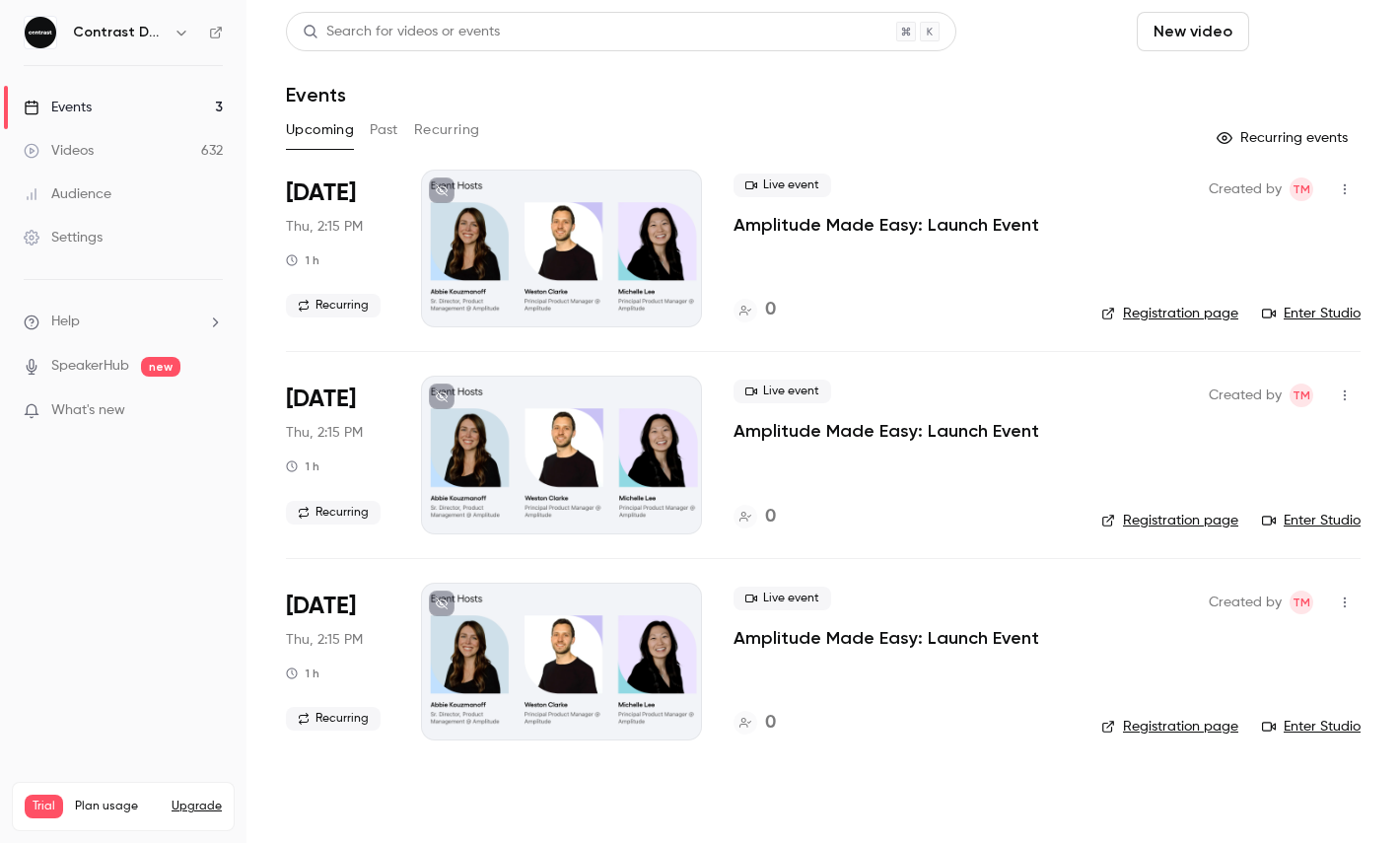 click on "Schedule" at bounding box center (1308, 32) 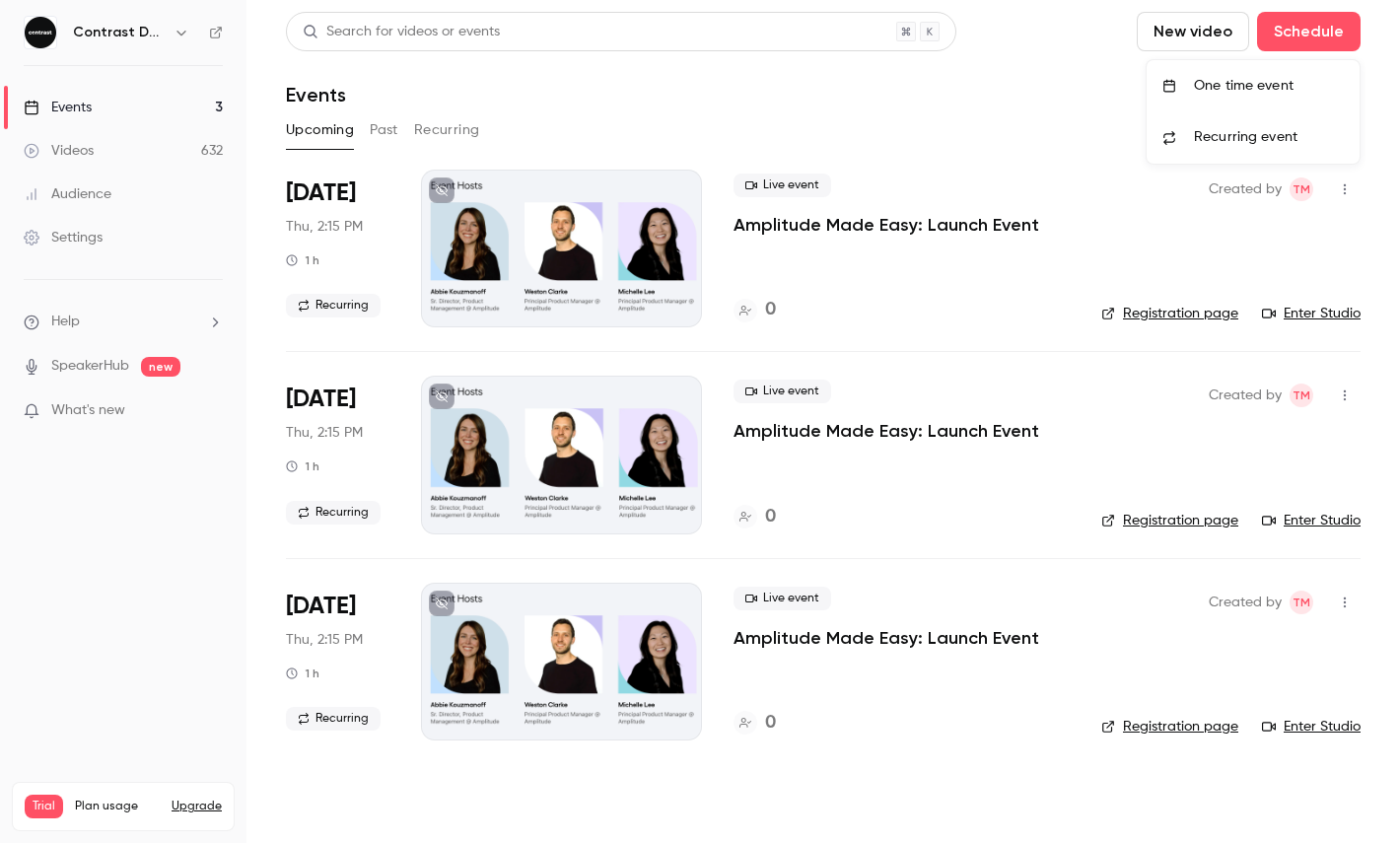 click on "One time event" at bounding box center (1269, 86) 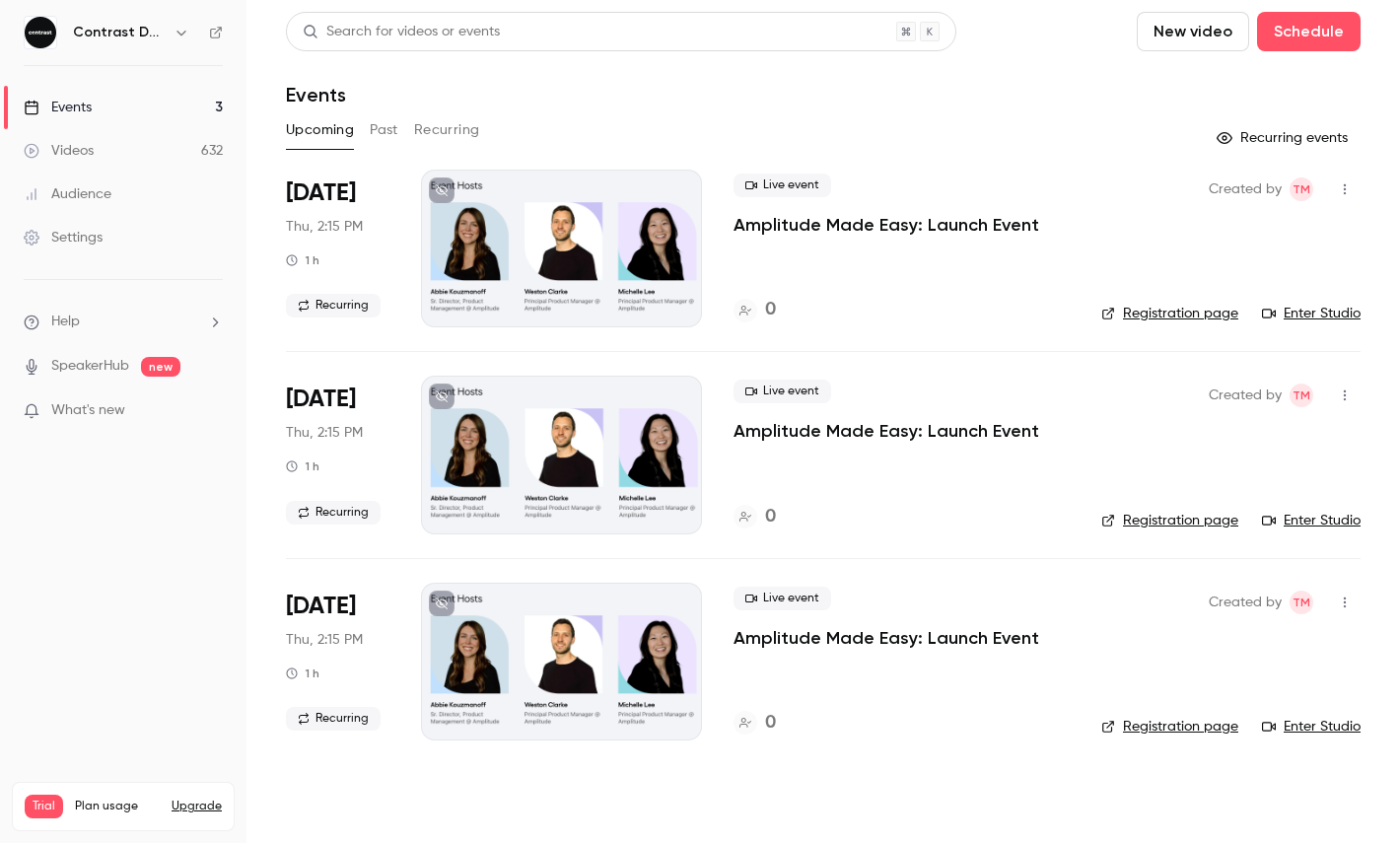 type 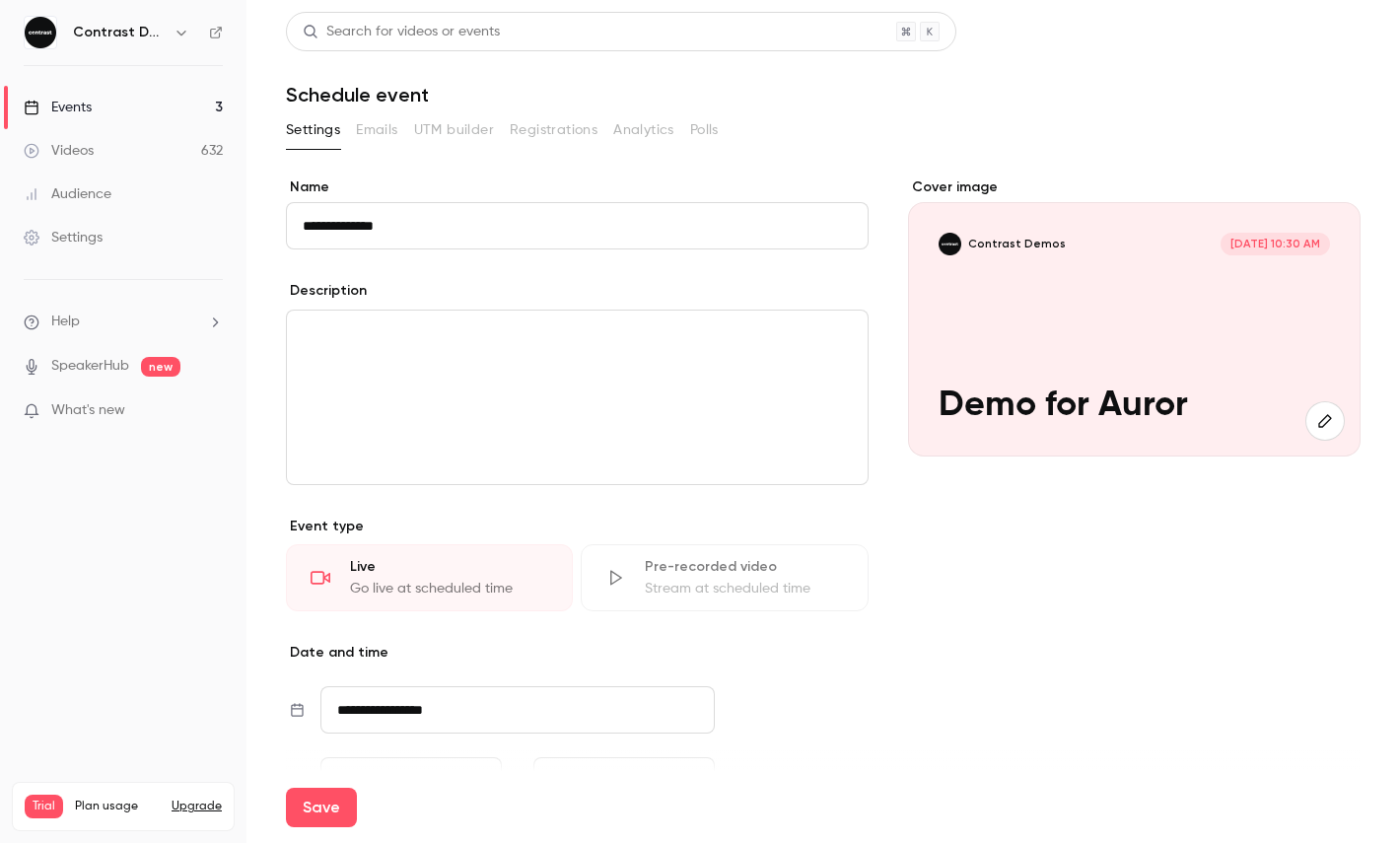 scroll, scrollTop: 275, scrollLeft: 0, axis: vertical 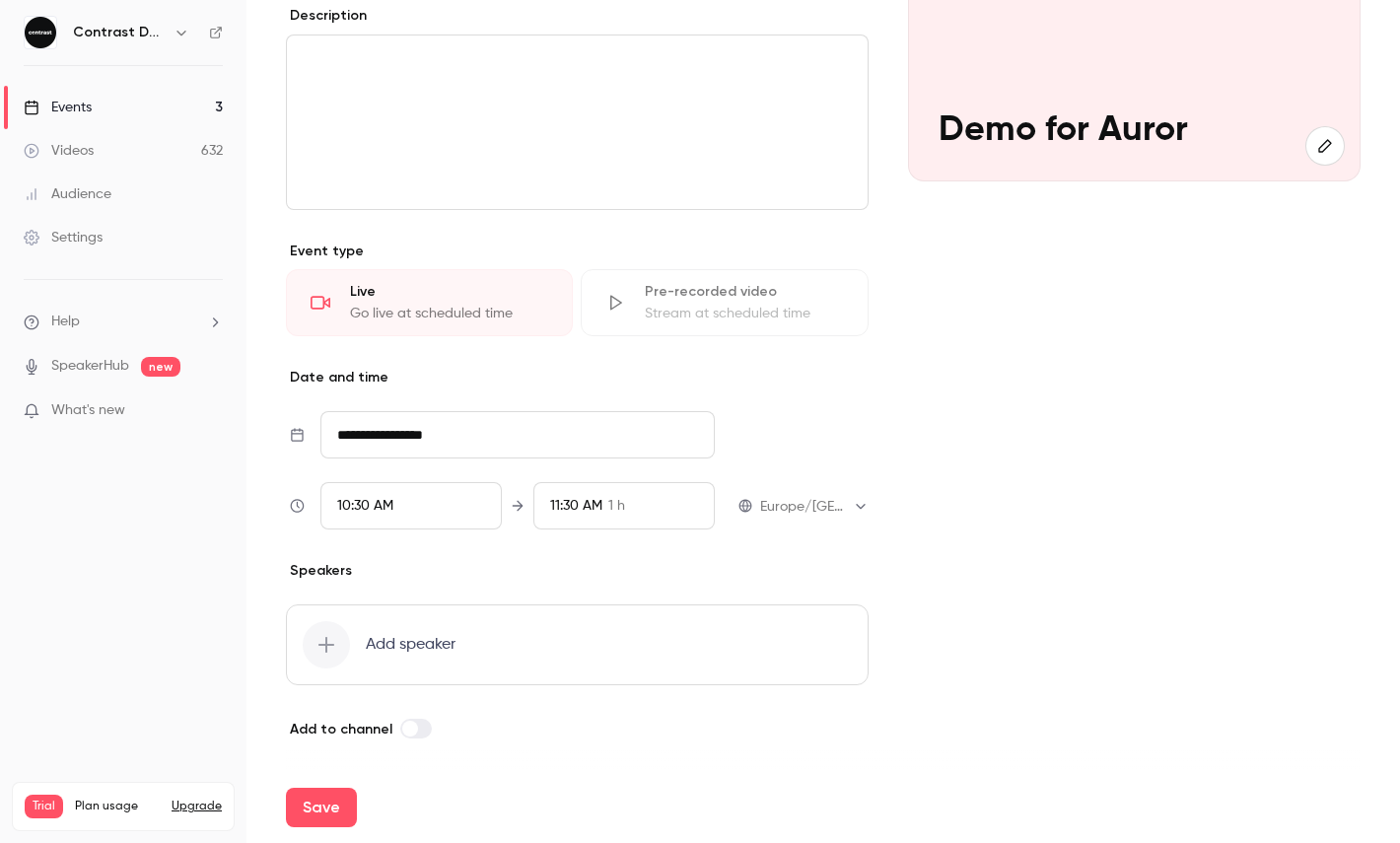 type on "**********" 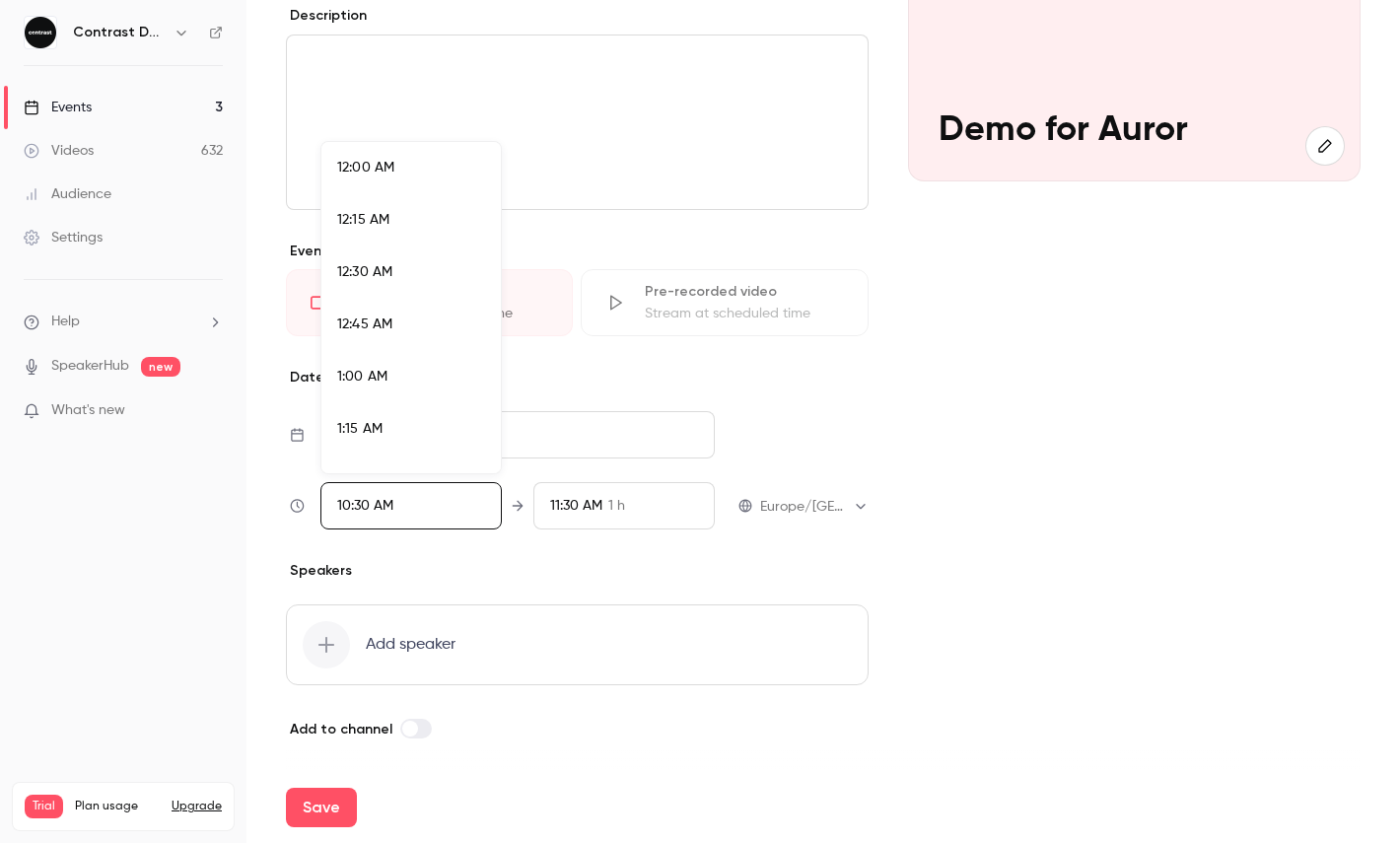 scroll, scrollTop: 2055, scrollLeft: 0, axis: vertical 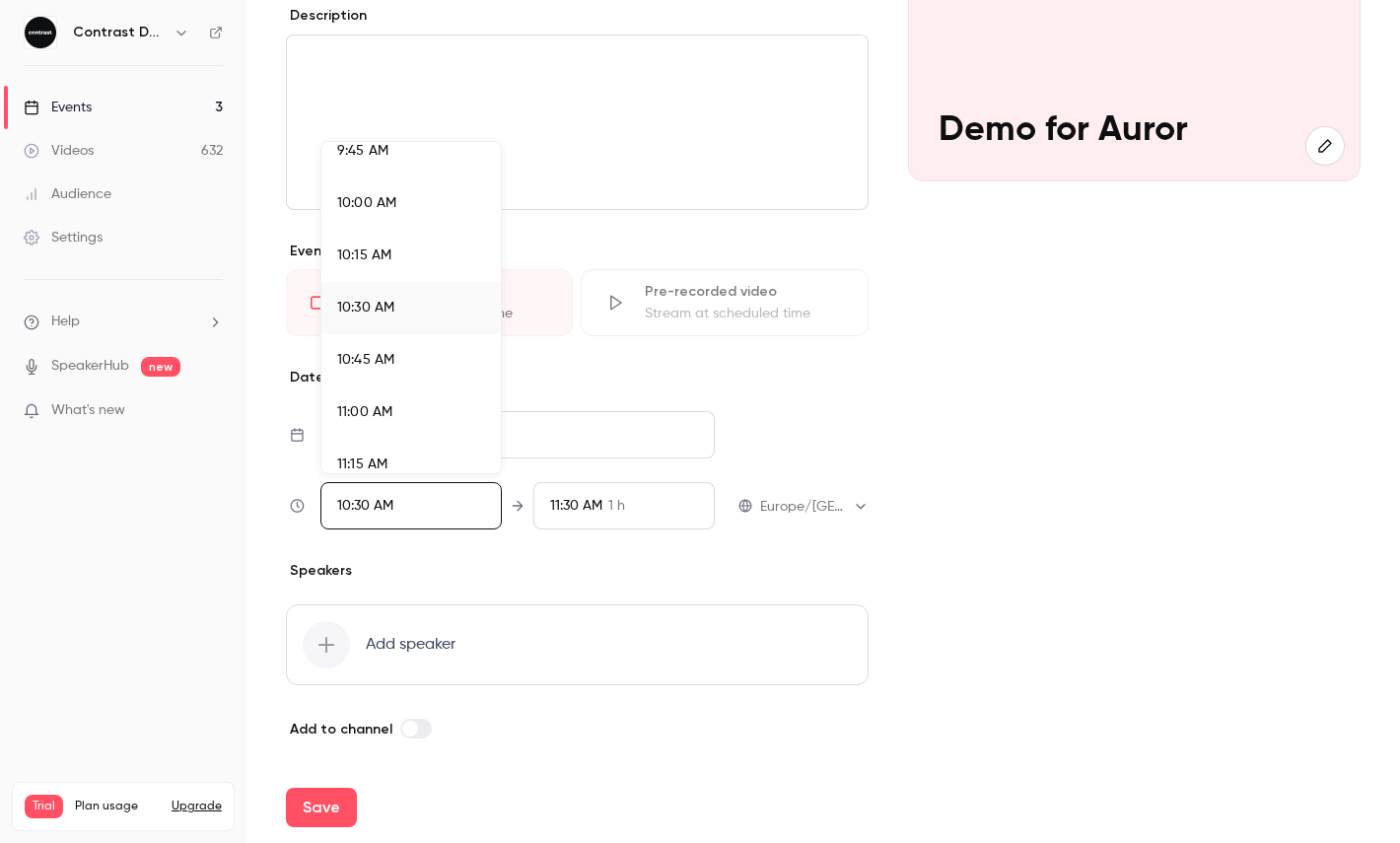 click on "10:45 AM" at bounding box center [366, 360] 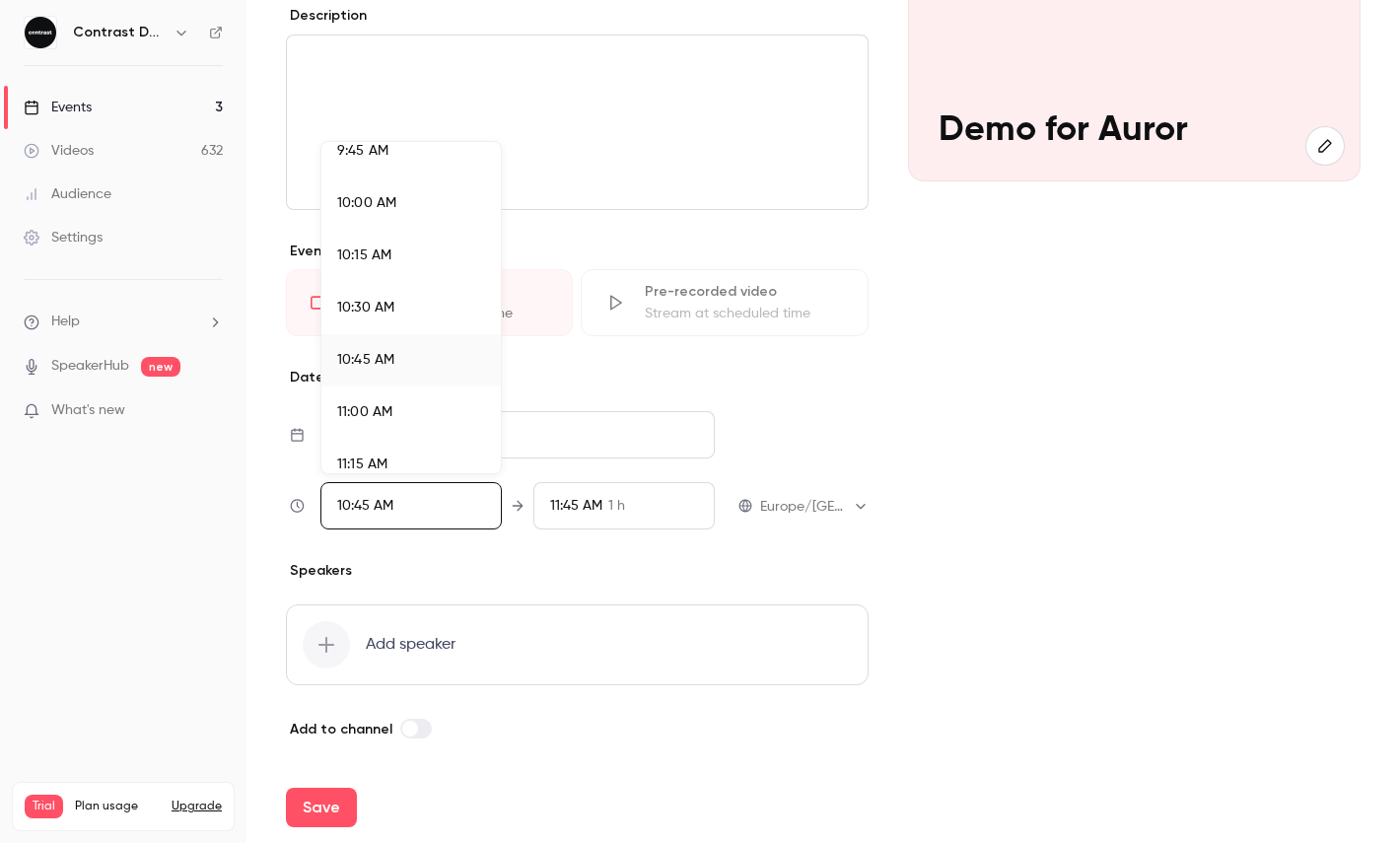 click at bounding box center [700, 421] 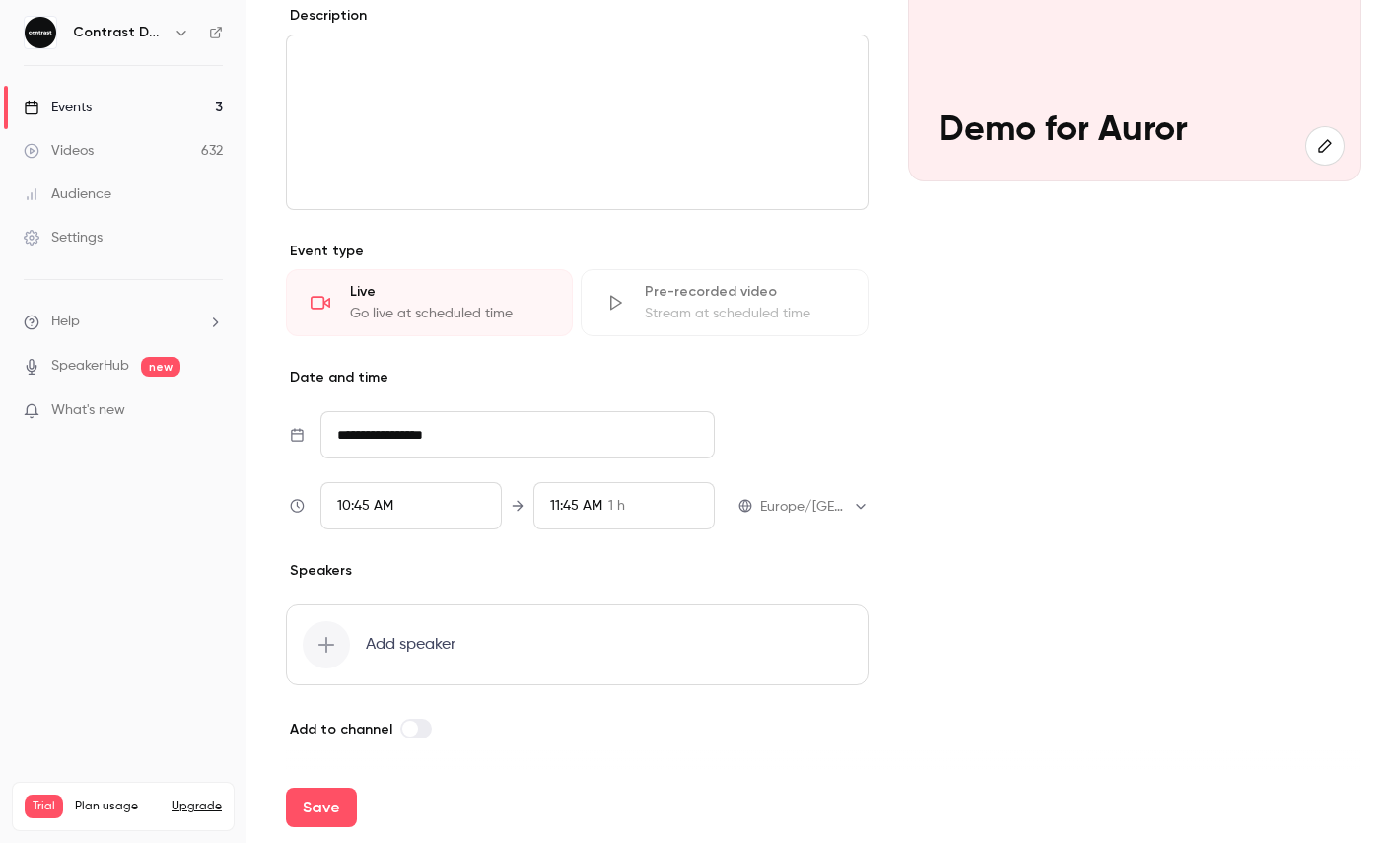 click on "Save" at bounding box center (321, 808) 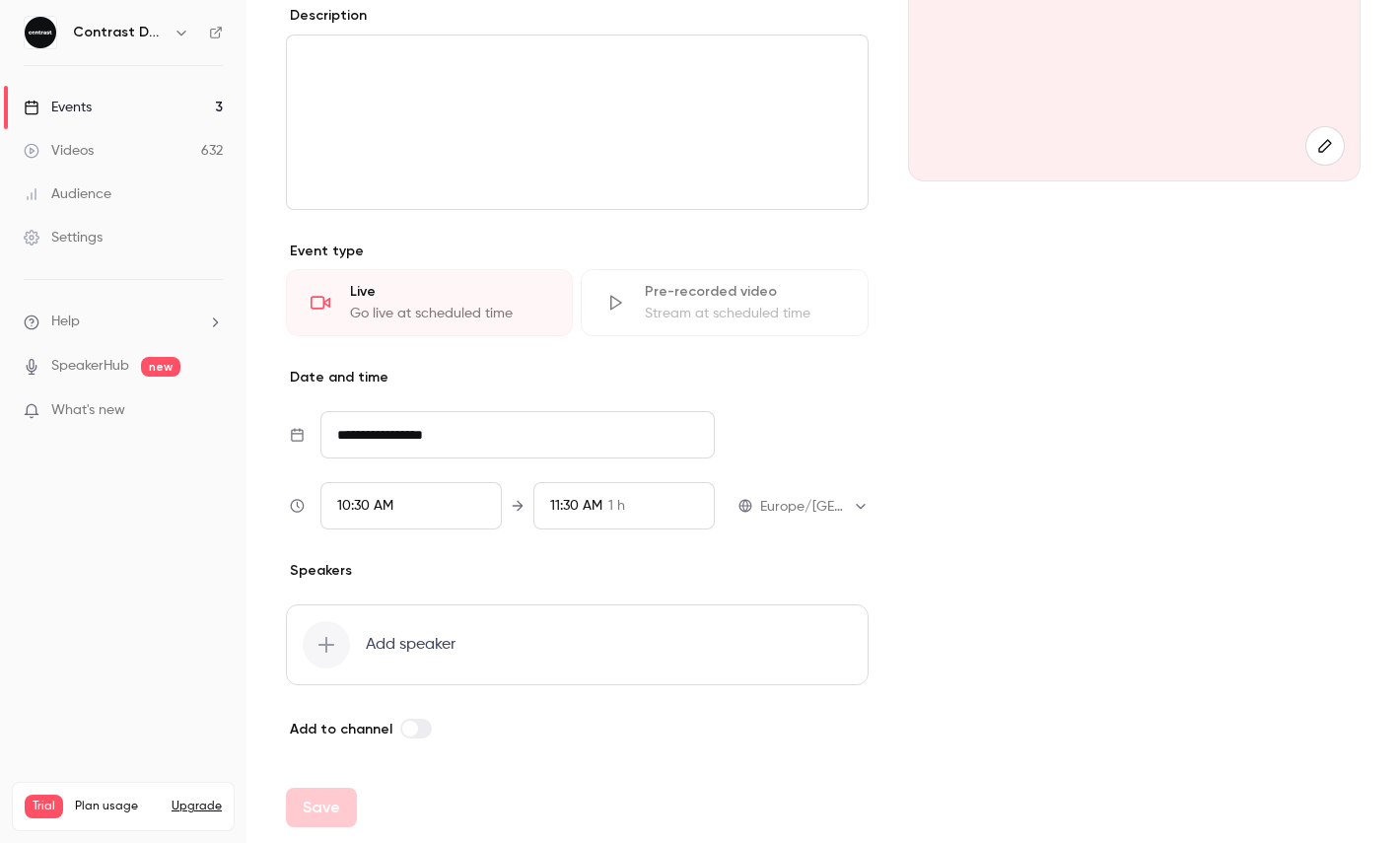 scroll, scrollTop: 0, scrollLeft: 0, axis: both 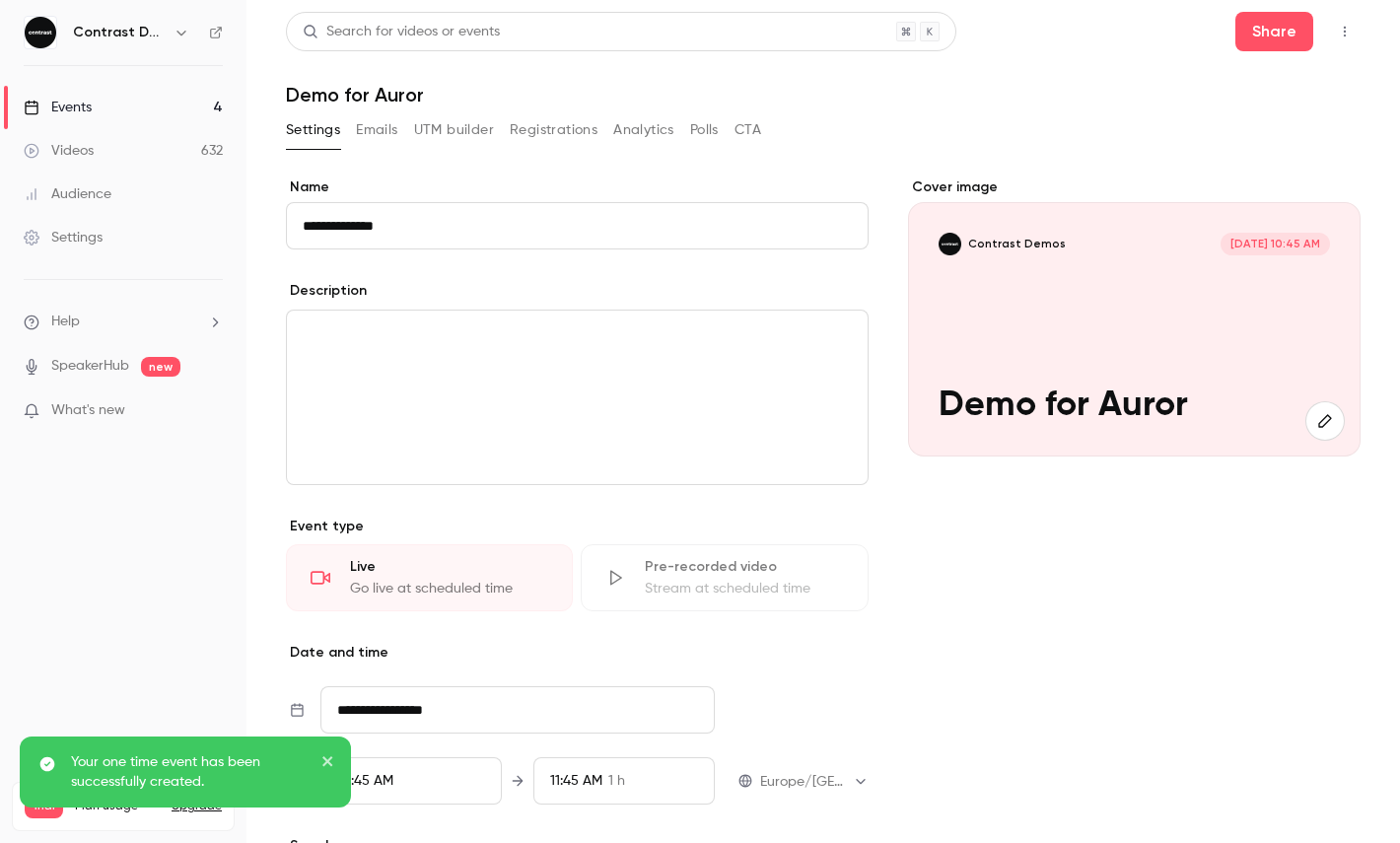 click 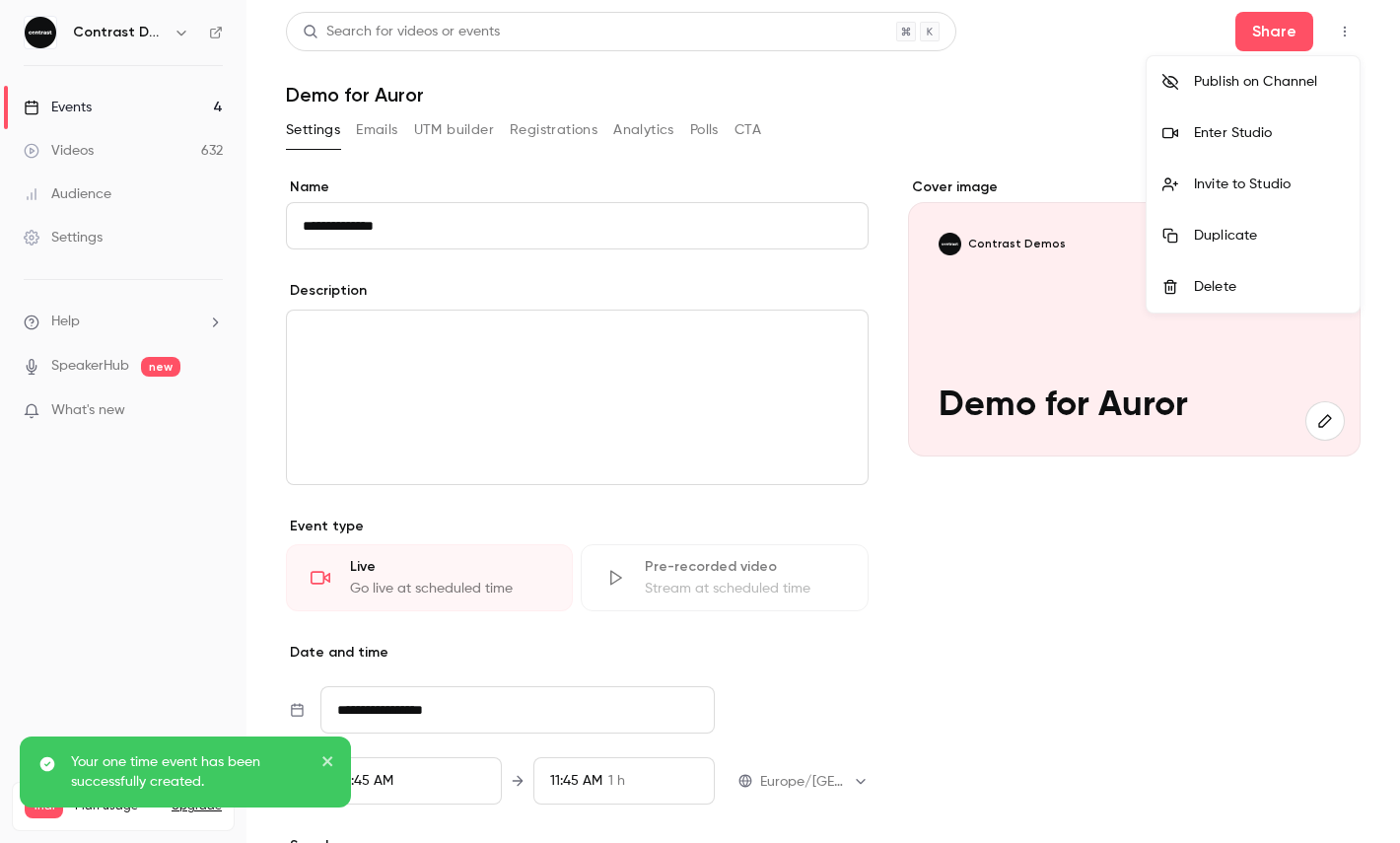 click on "Enter Studio" at bounding box center [1269, 133] 